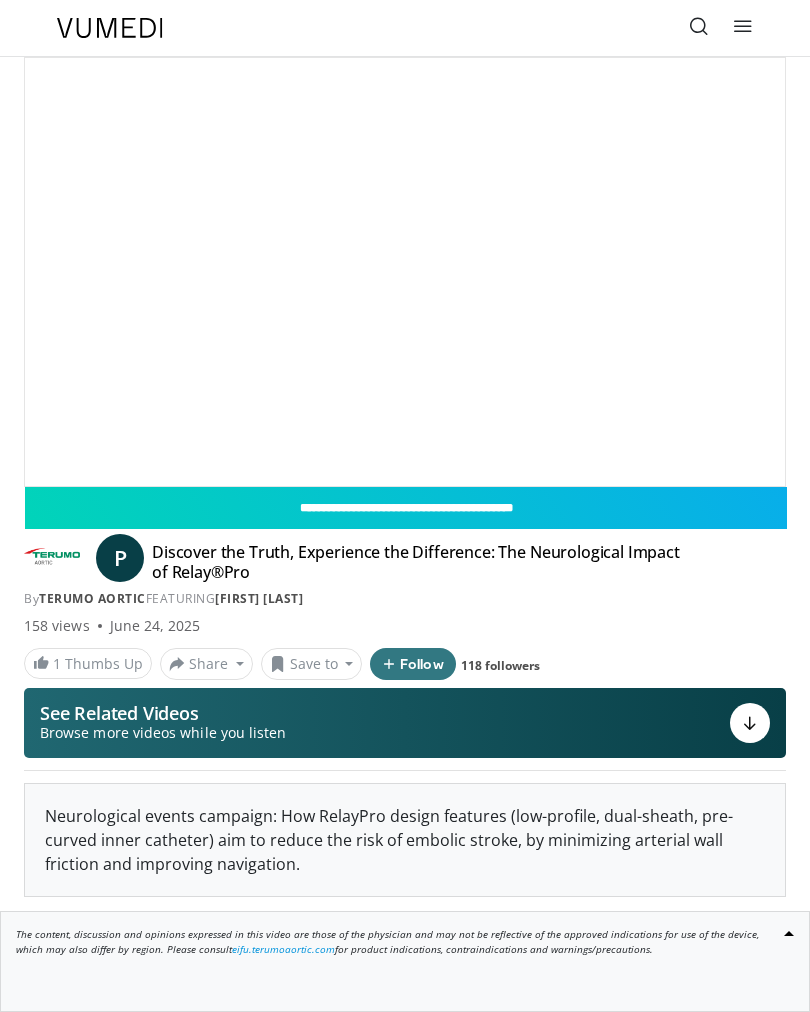 scroll, scrollTop: 0, scrollLeft: 0, axis: both 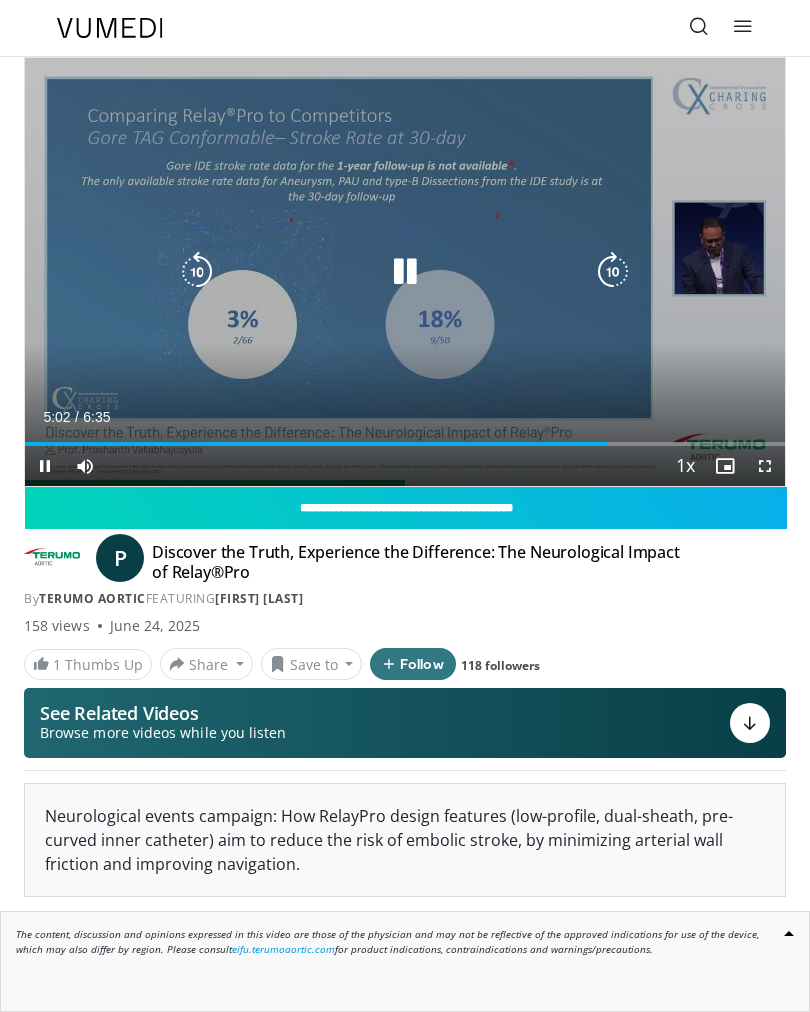 click on "10 seconds
Tap to unmute" at bounding box center [405, 272] 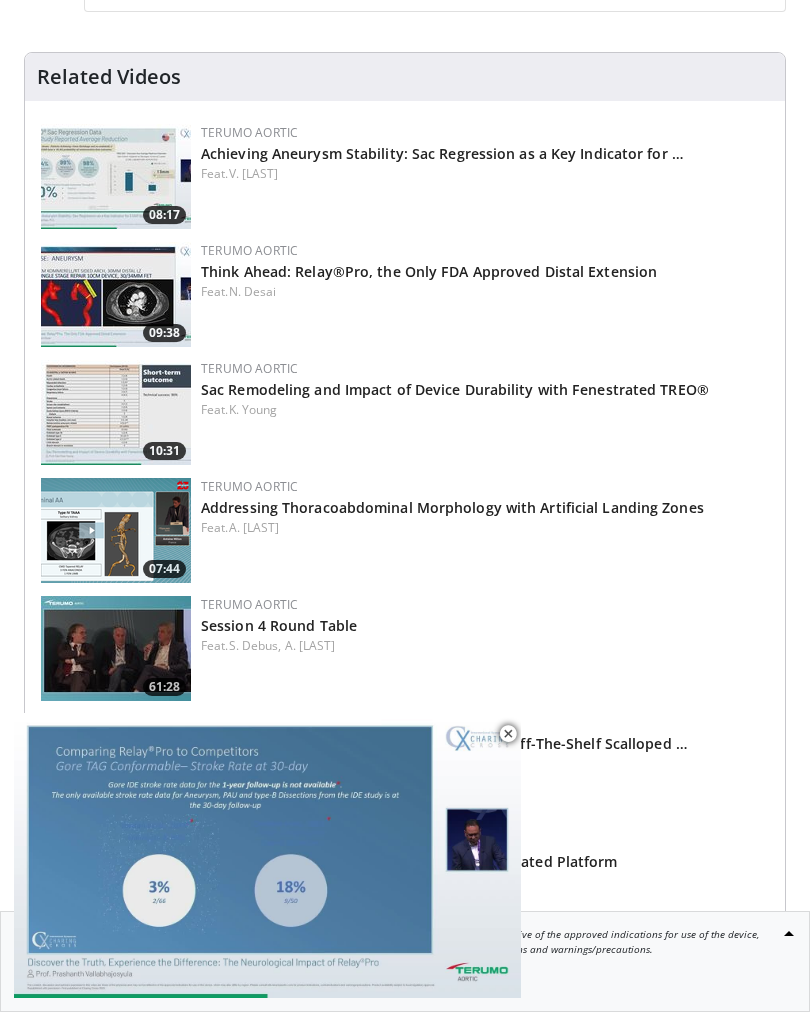 scroll, scrollTop: 596, scrollLeft: 0, axis: vertical 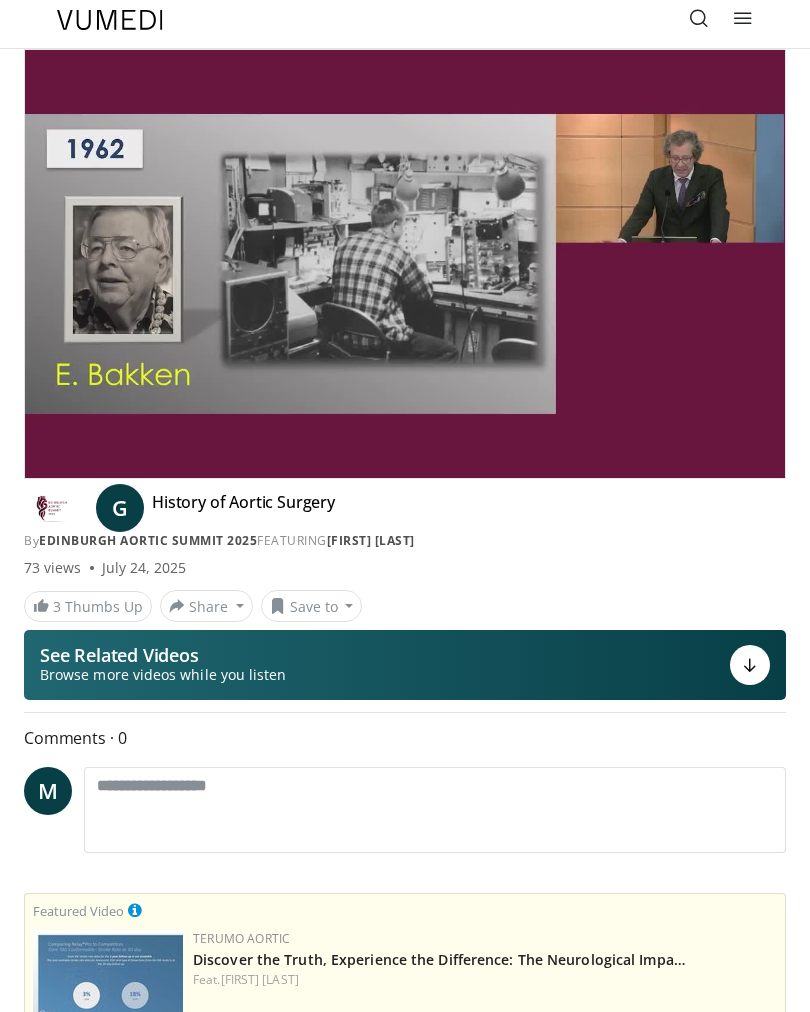 click at bounding box center [405, 264] 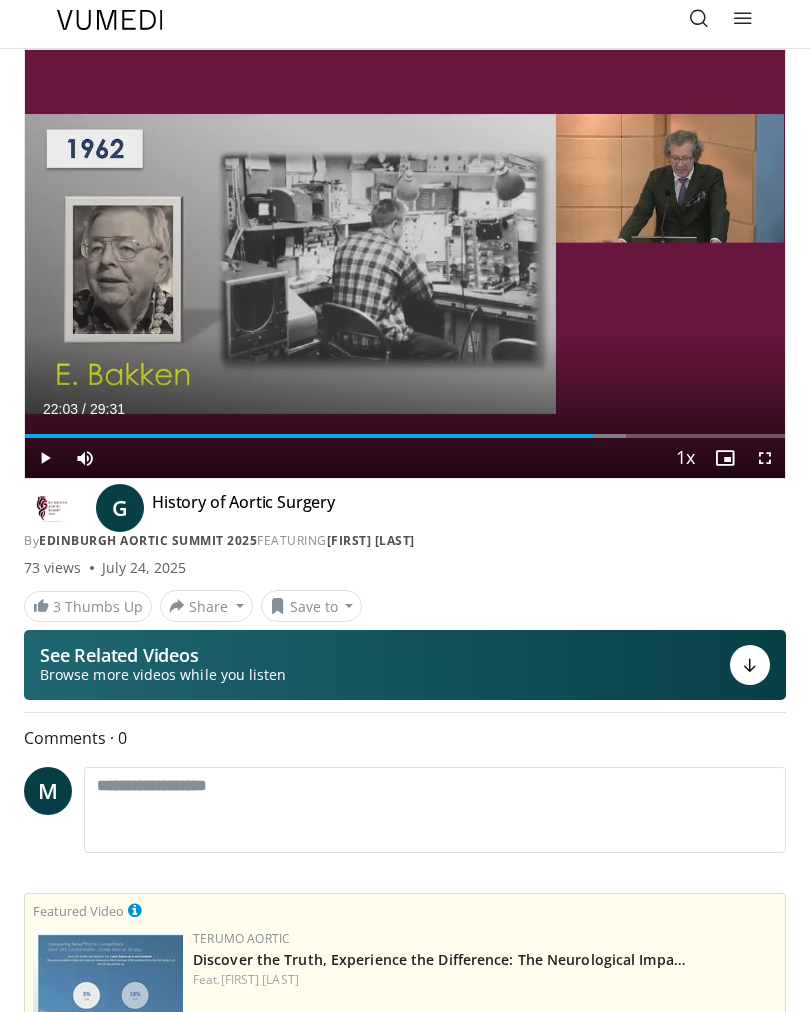 click at bounding box center [405, 264] 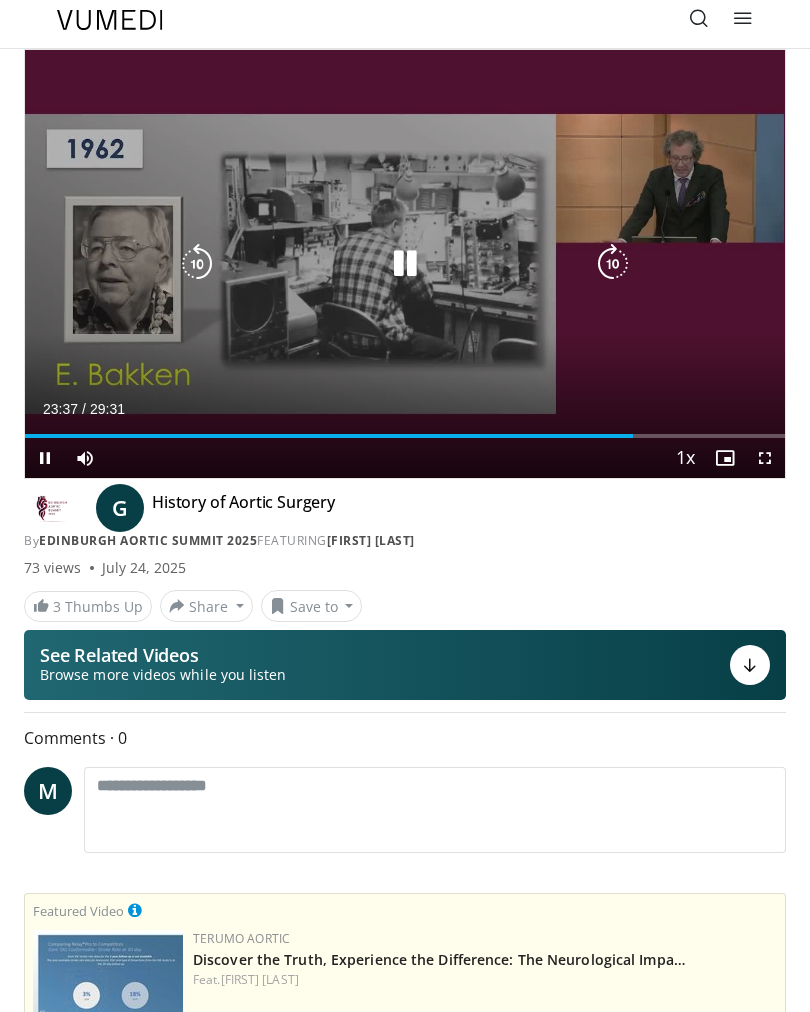 click at bounding box center (405, 264) 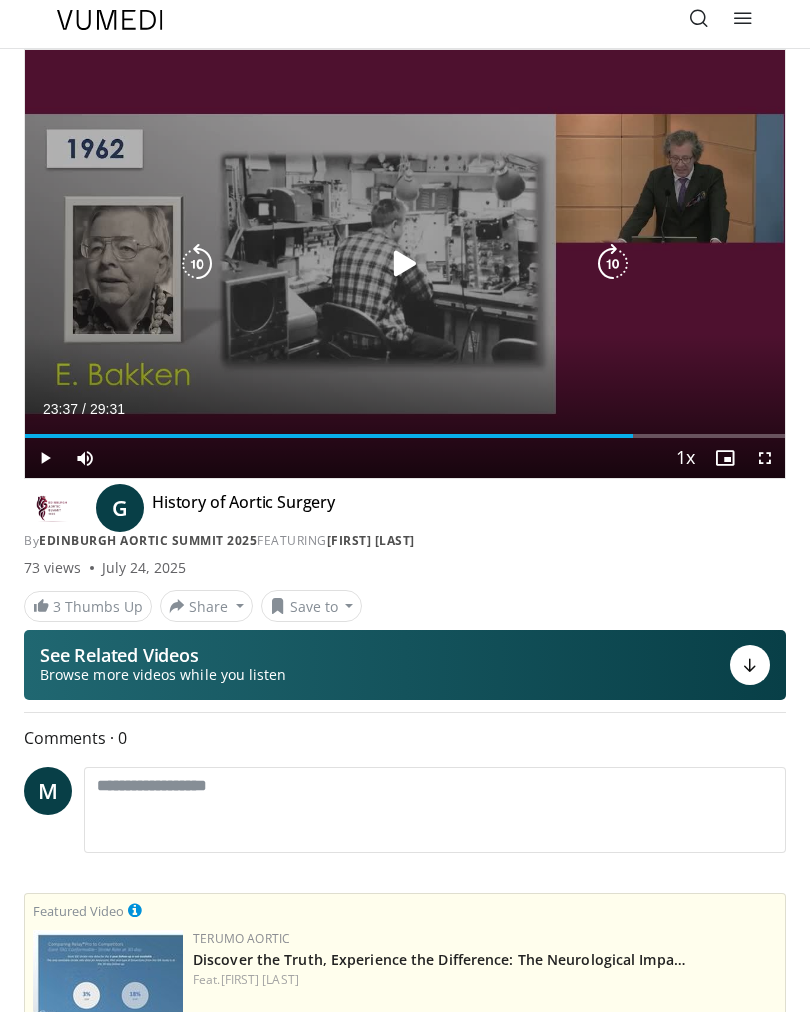 click at bounding box center [405, 264] 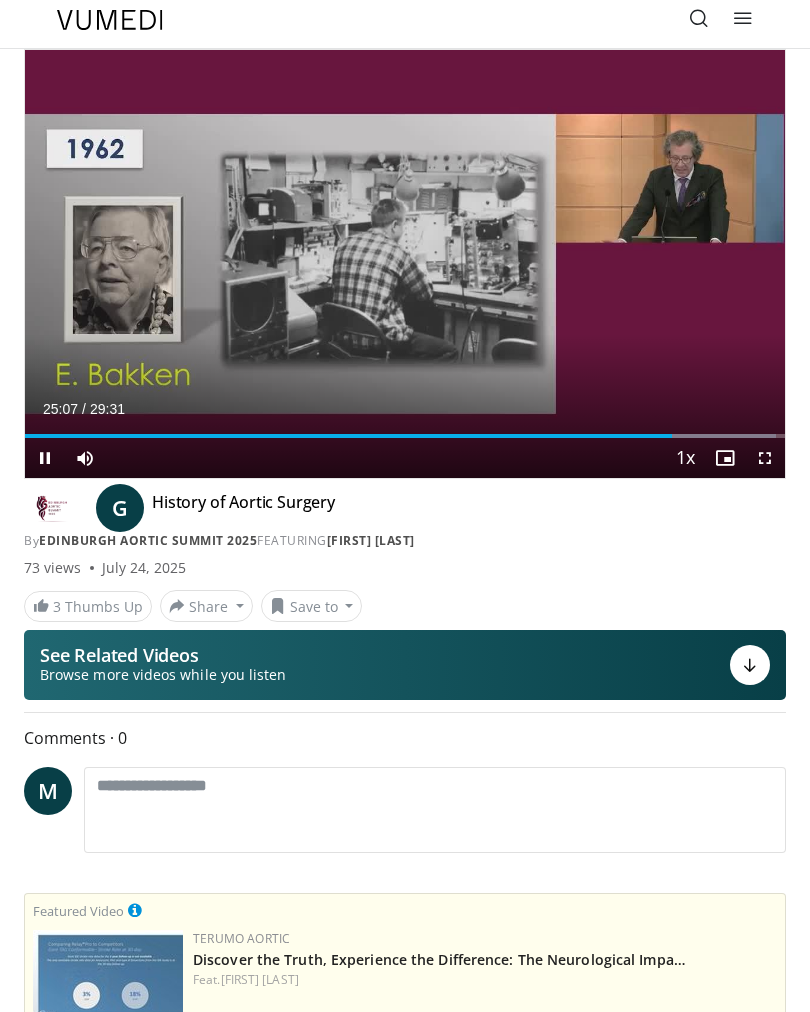 click on "10 seconds
Tap to unmute" at bounding box center (405, 264) 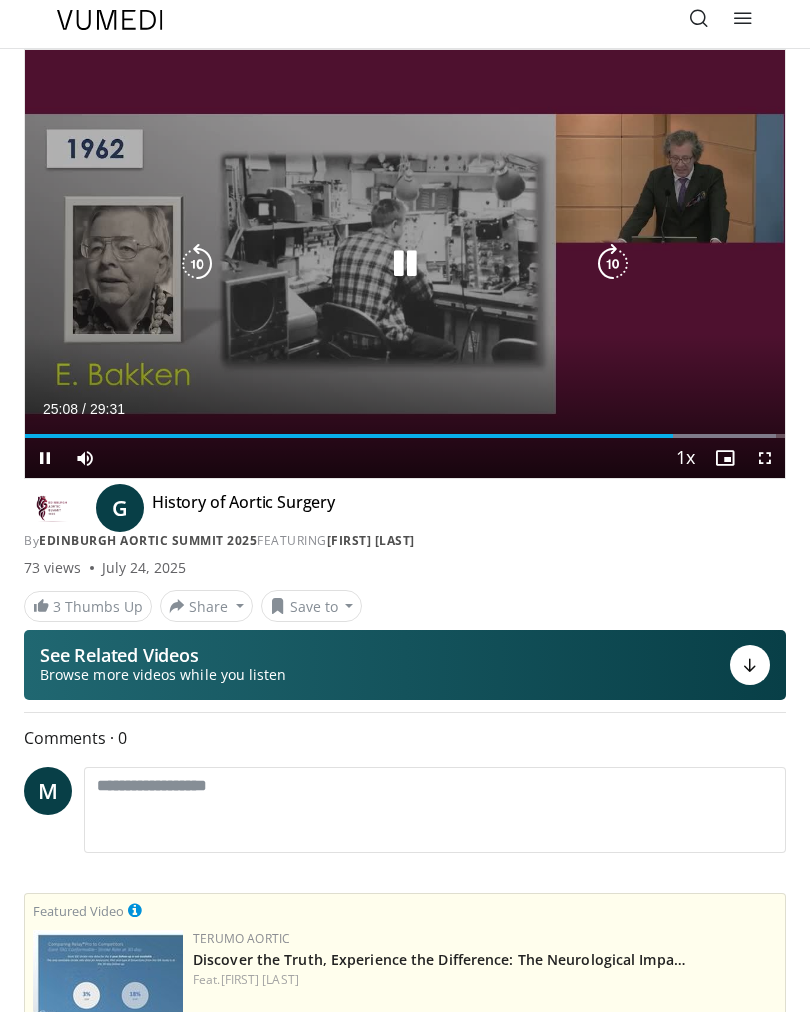 click at bounding box center (405, 264) 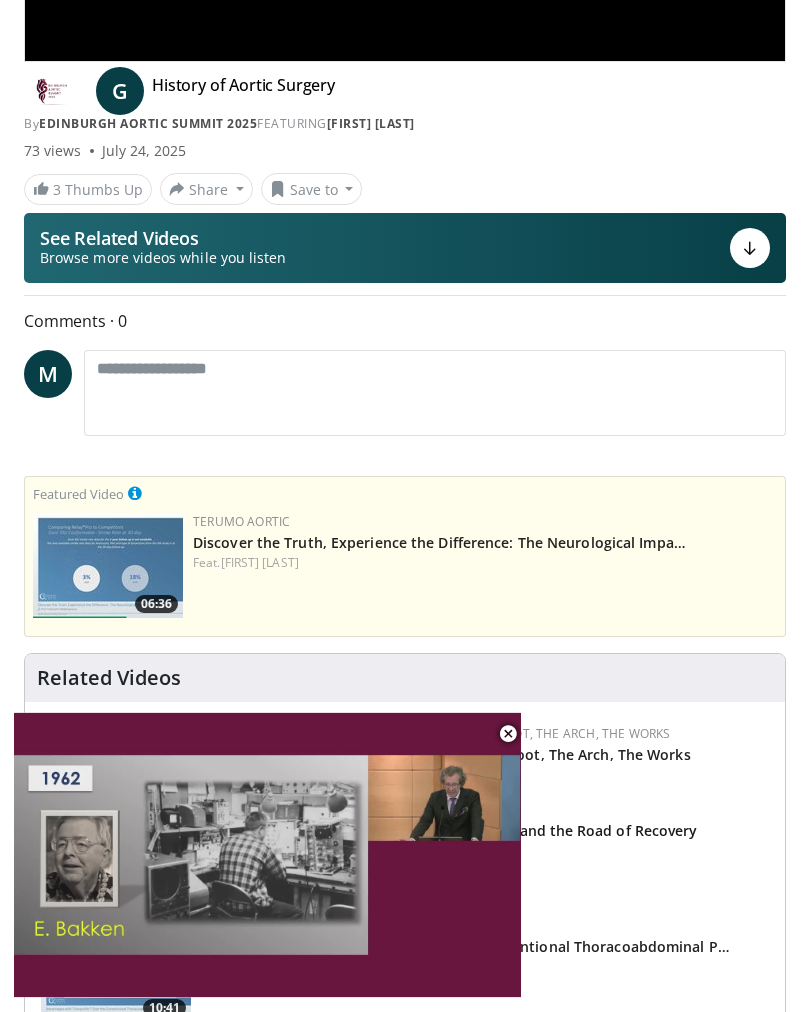scroll, scrollTop: 433, scrollLeft: 0, axis: vertical 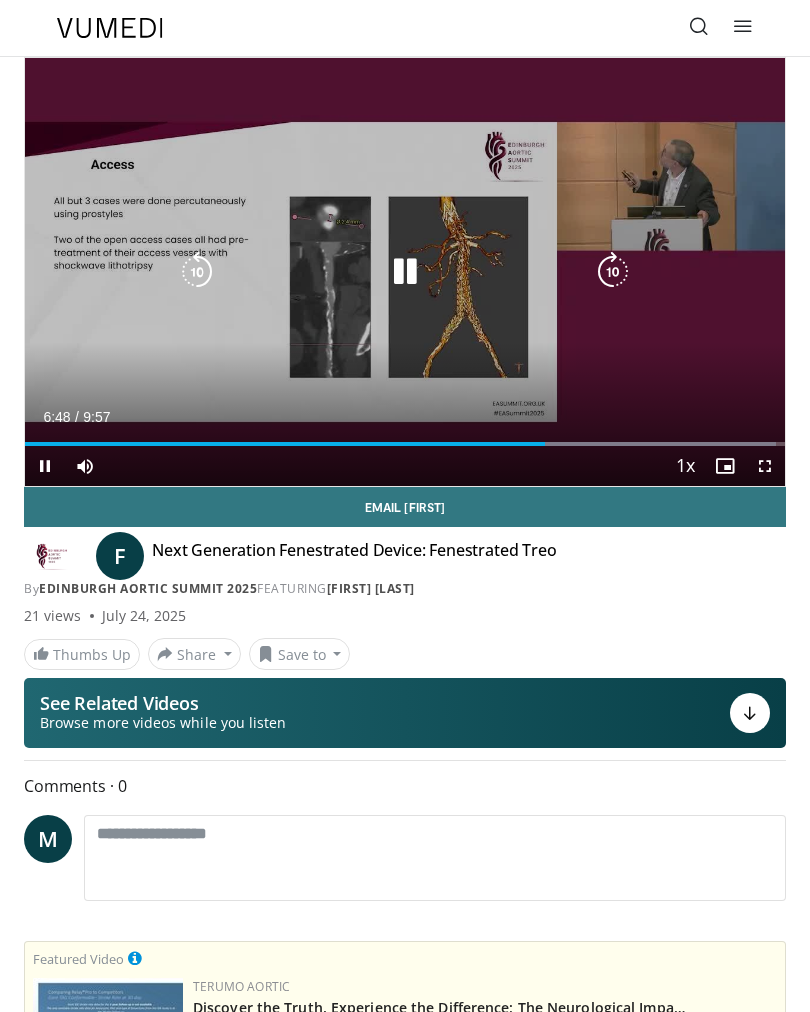 click at bounding box center (285, 444) 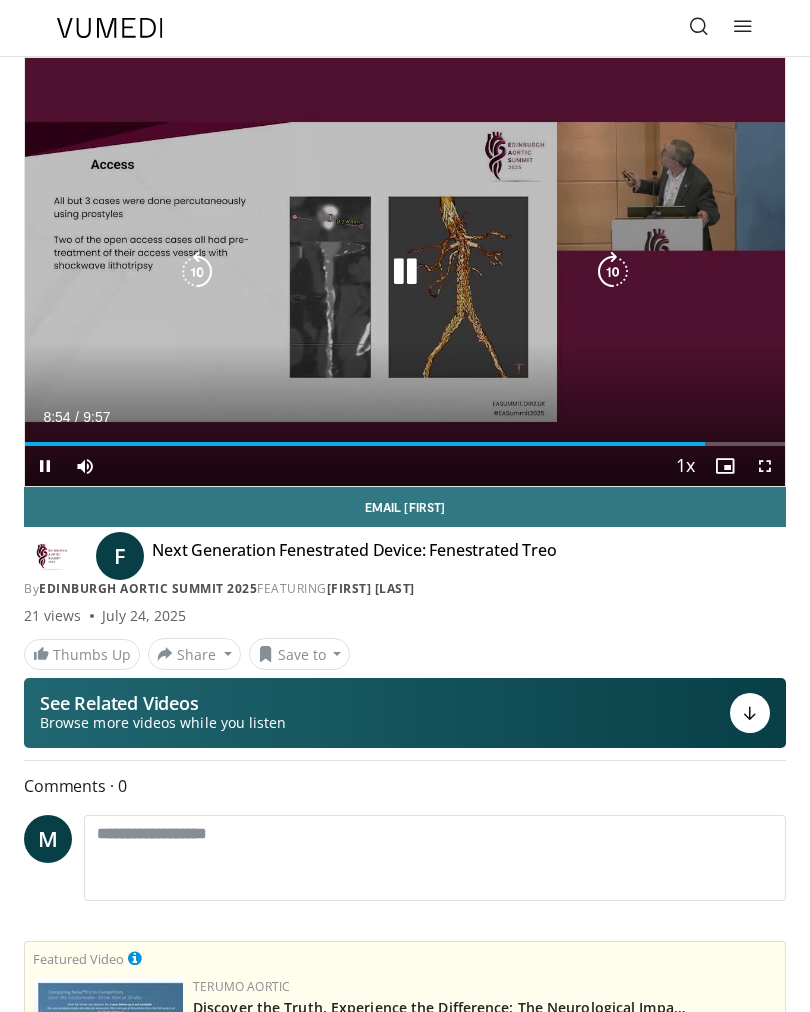 click at bounding box center [405, 272] 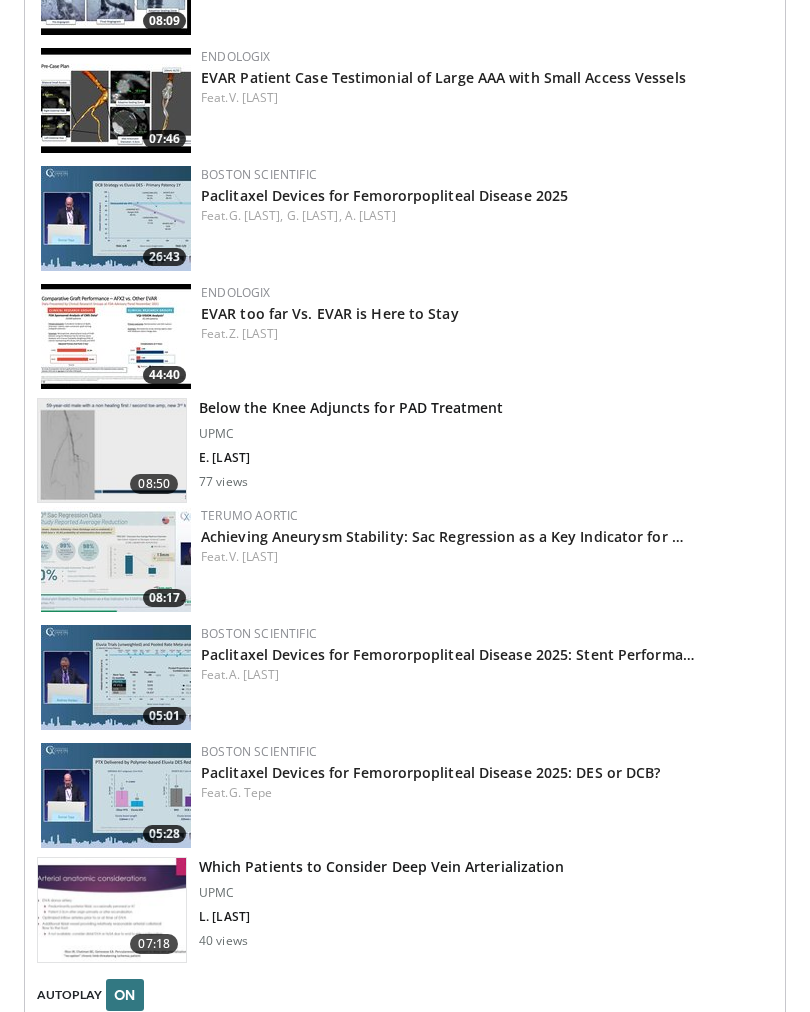 scroll, scrollTop: 2669, scrollLeft: 0, axis: vertical 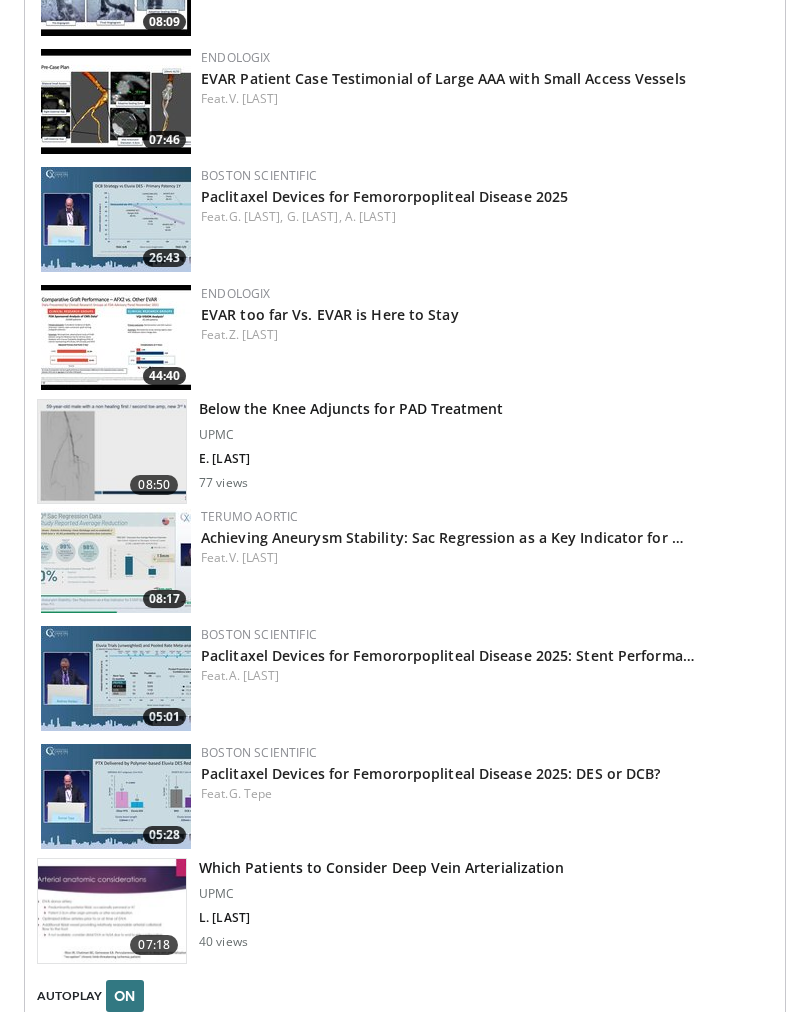 click on "Below the Knee Adjuncts for PAD Treatment" at bounding box center (351, 409) 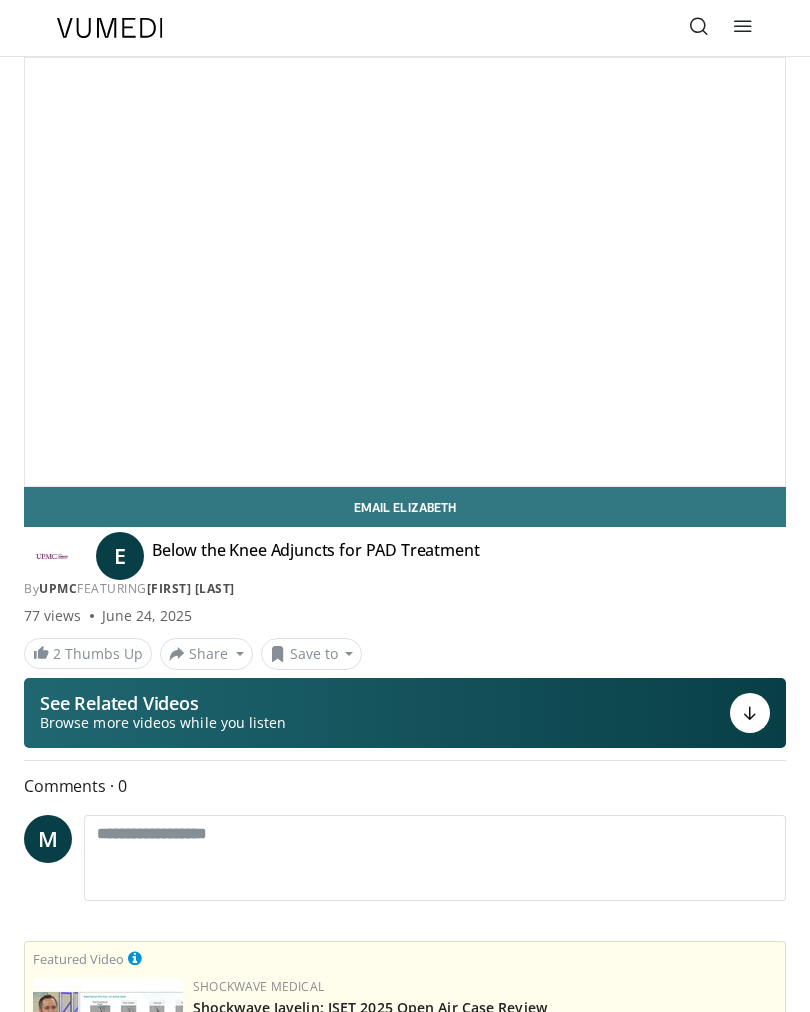 scroll, scrollTop: 0, scrollLeft: 0, axis: both 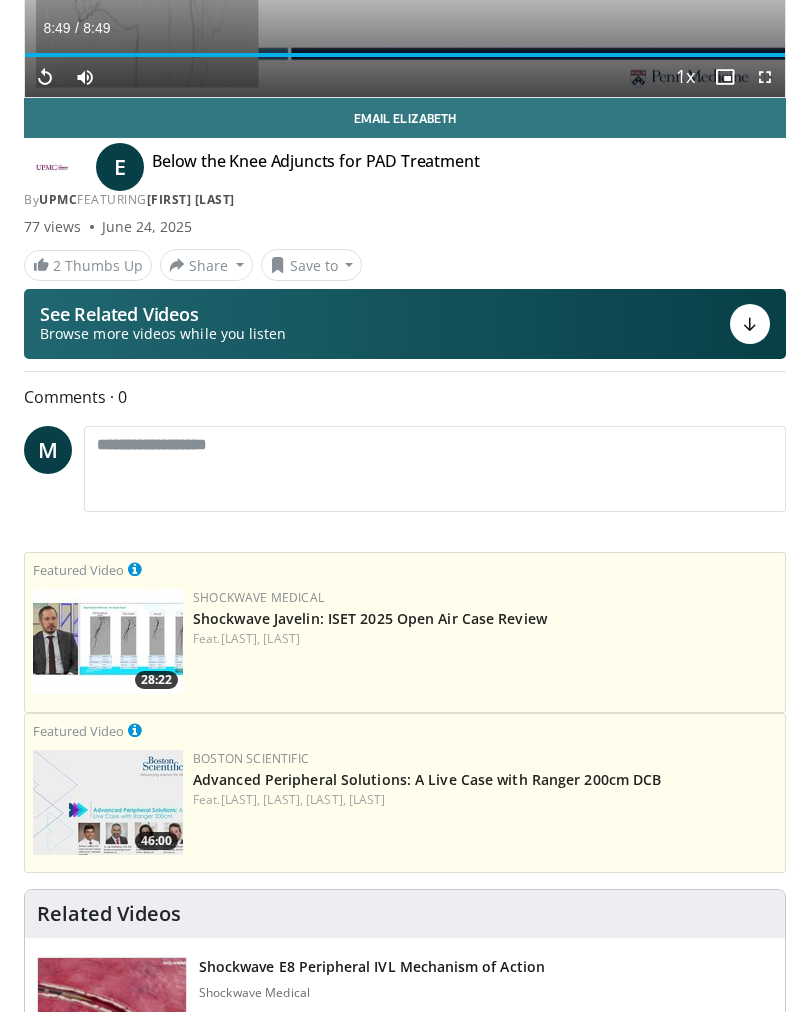 click on "Shockwave Javelin: ISET 2025 Open Air Case Review" at bounding box center (370, 618) 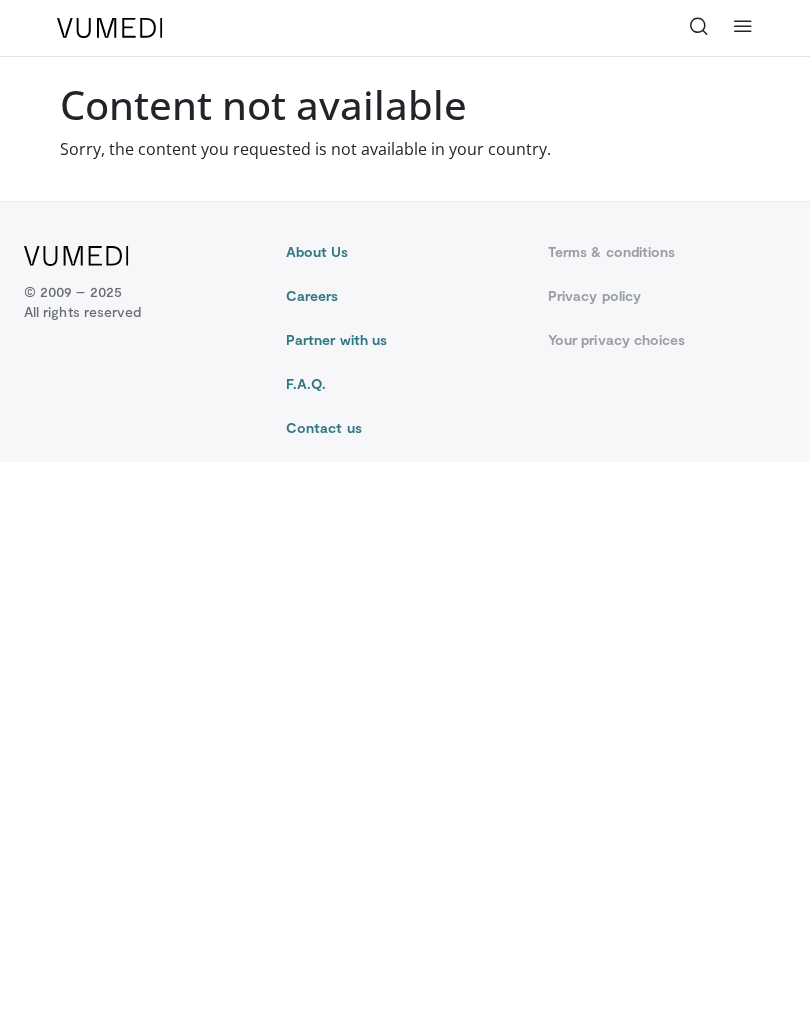 scroll, scrollTop: 0, scrollLeft: 0, axis: both 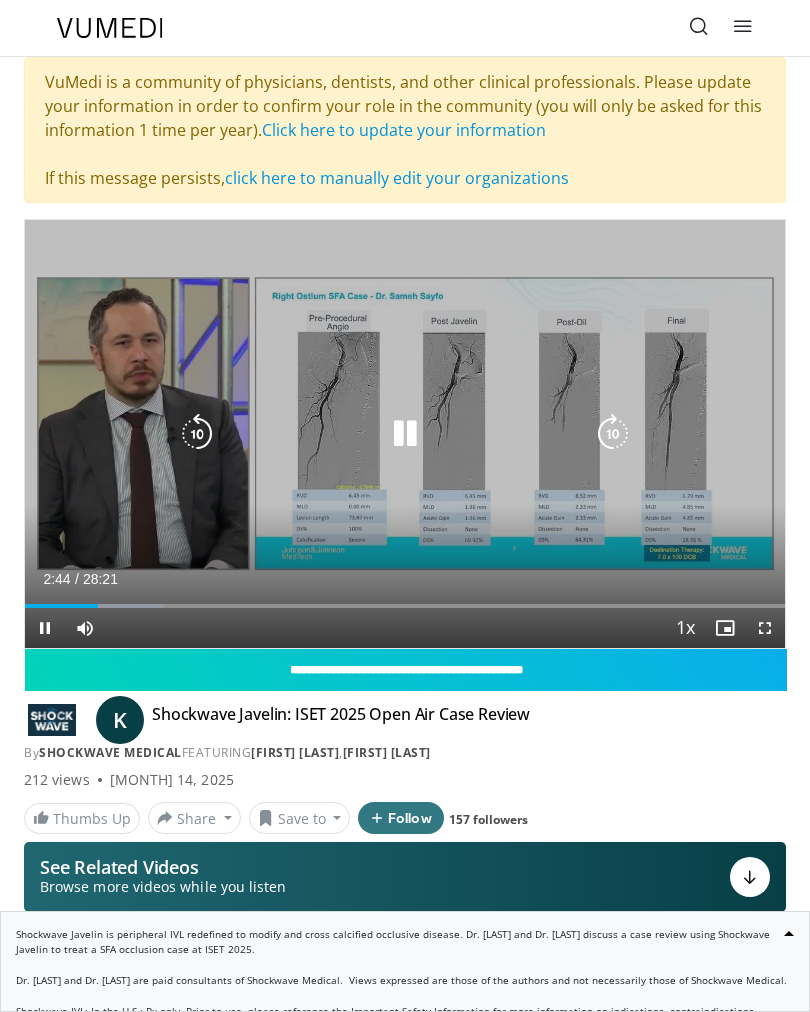 click at bounding box center [405, 434] 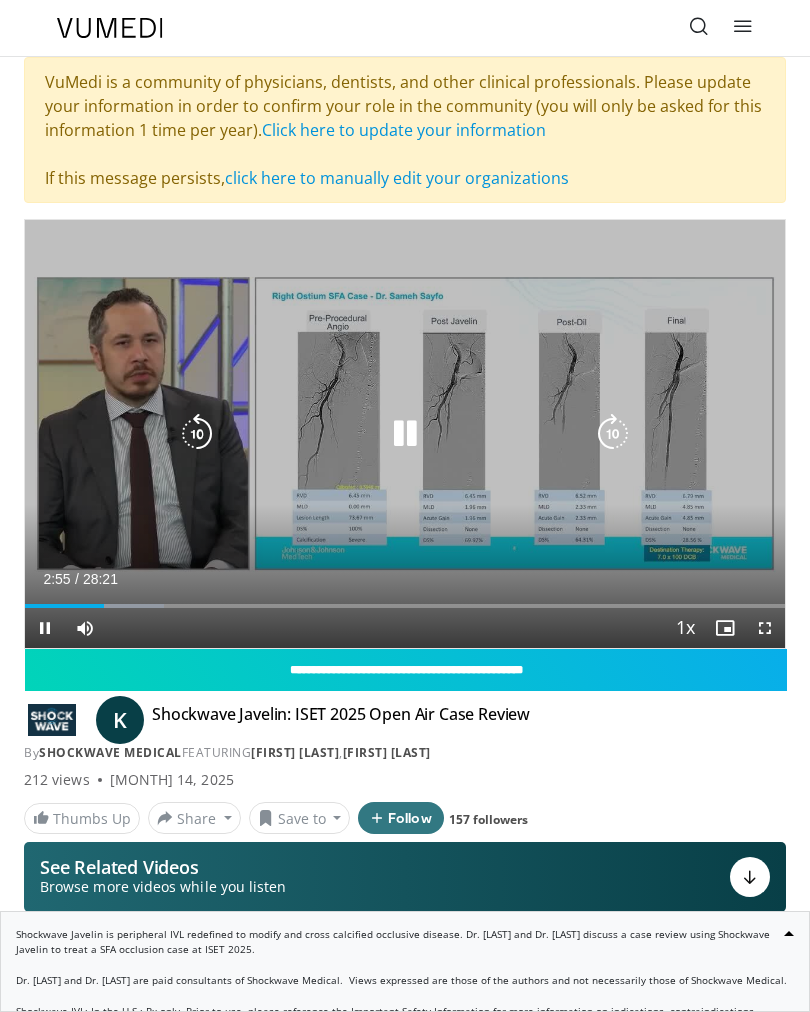 click at bounding box center [405, 434] 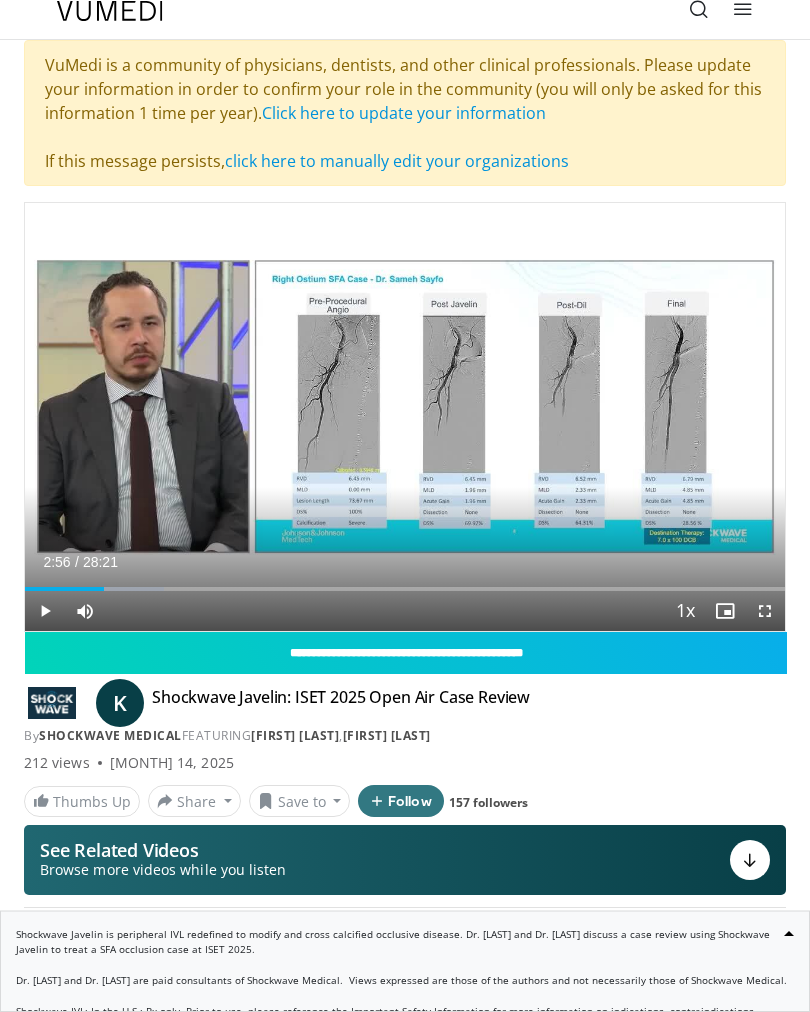 scroll, scrollTop: 0, scrollLeft: 0, axis: both 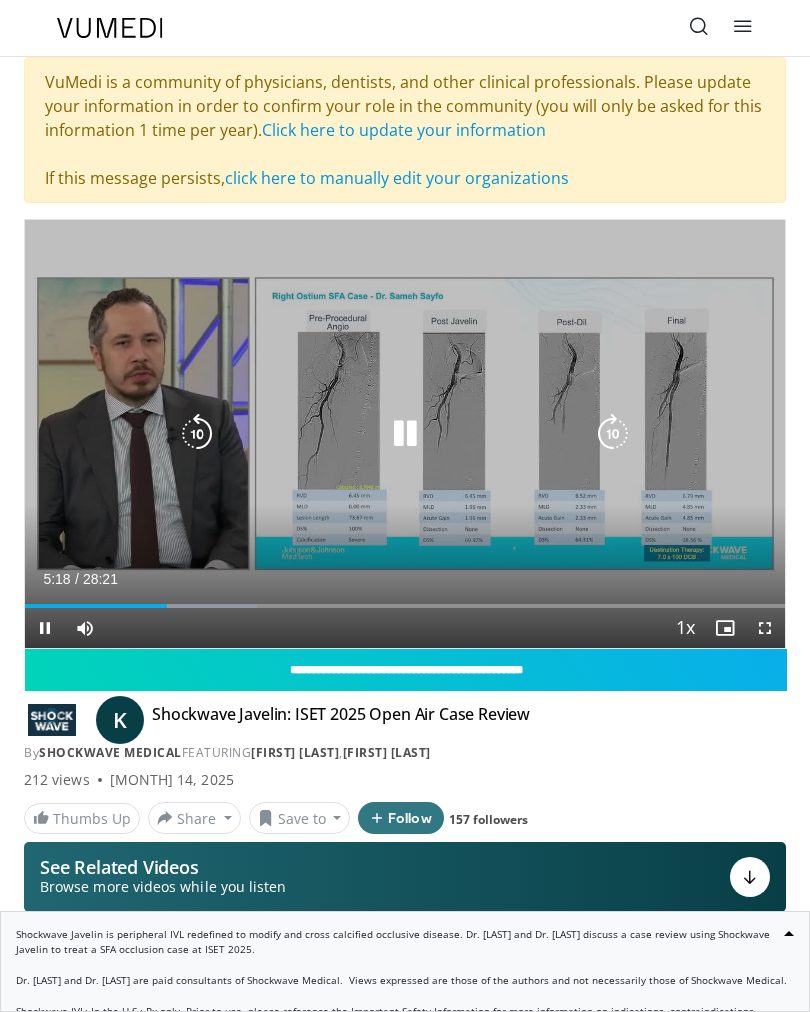 click at bounding box center (405, 434) 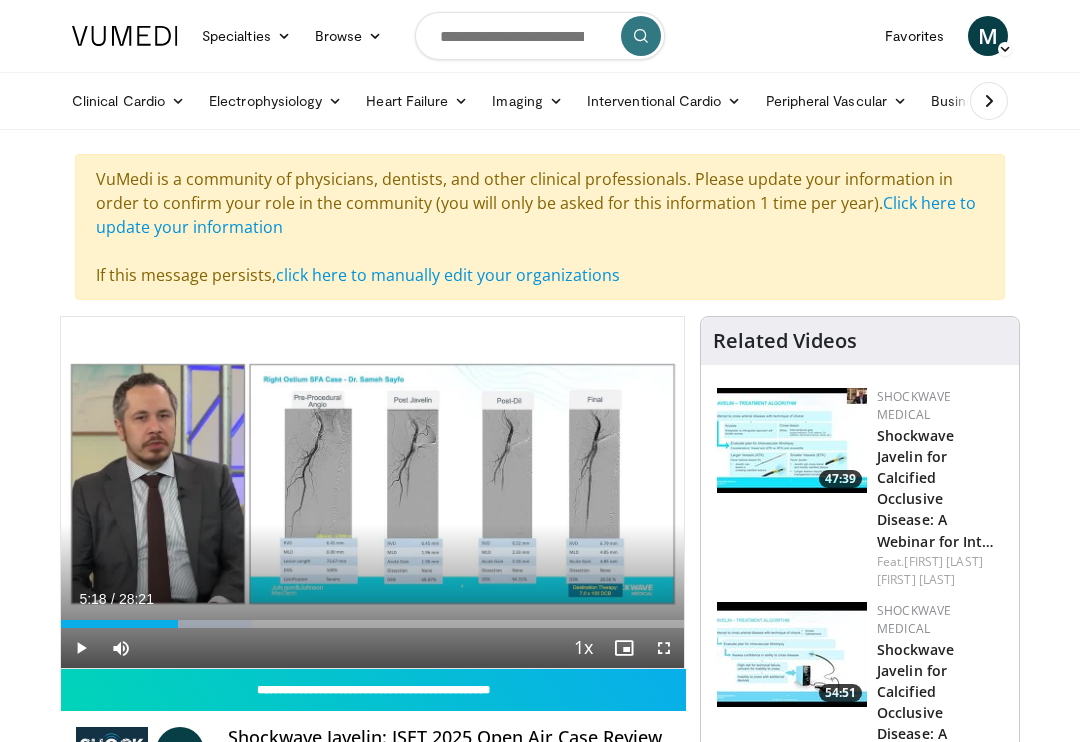 click on "54:51
Shockwave Medical
Shockwave Javelin for Calcified Occlusive Disease: A Webinar for Vas…
Feat.
[FIRST] [LAST],
[FIRST] [LAST]" at bounding box center [860, 702] 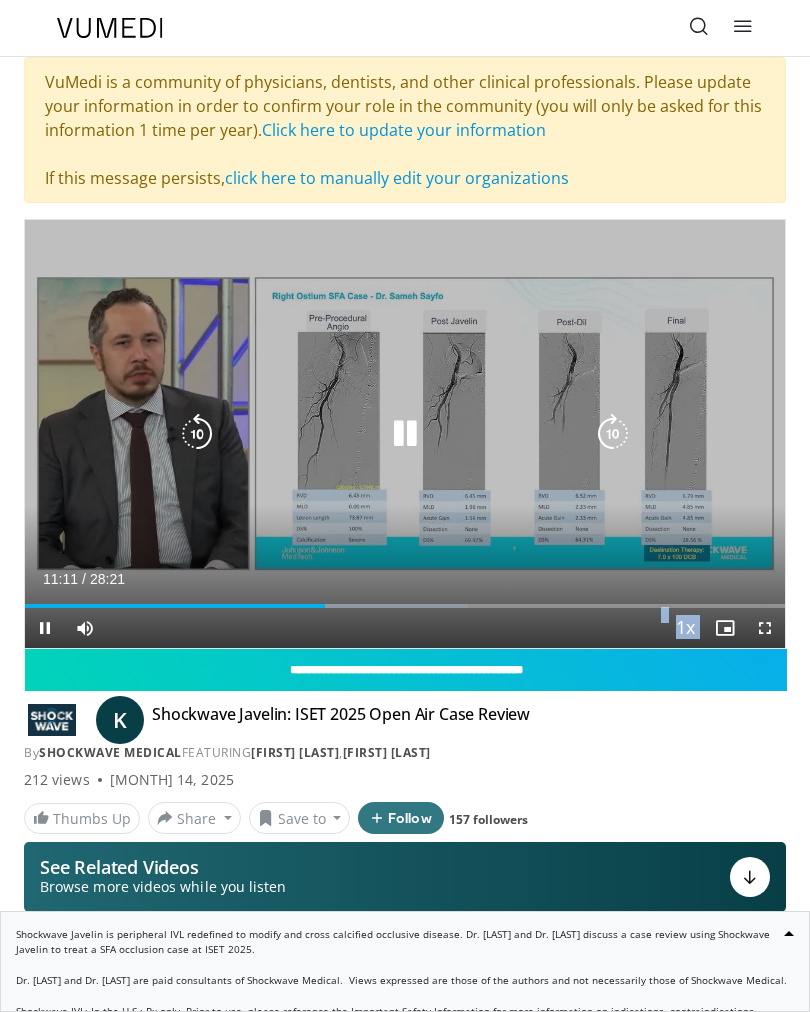 click on "10 seconds
Tap to unmute" at bounding box center (405, 434) 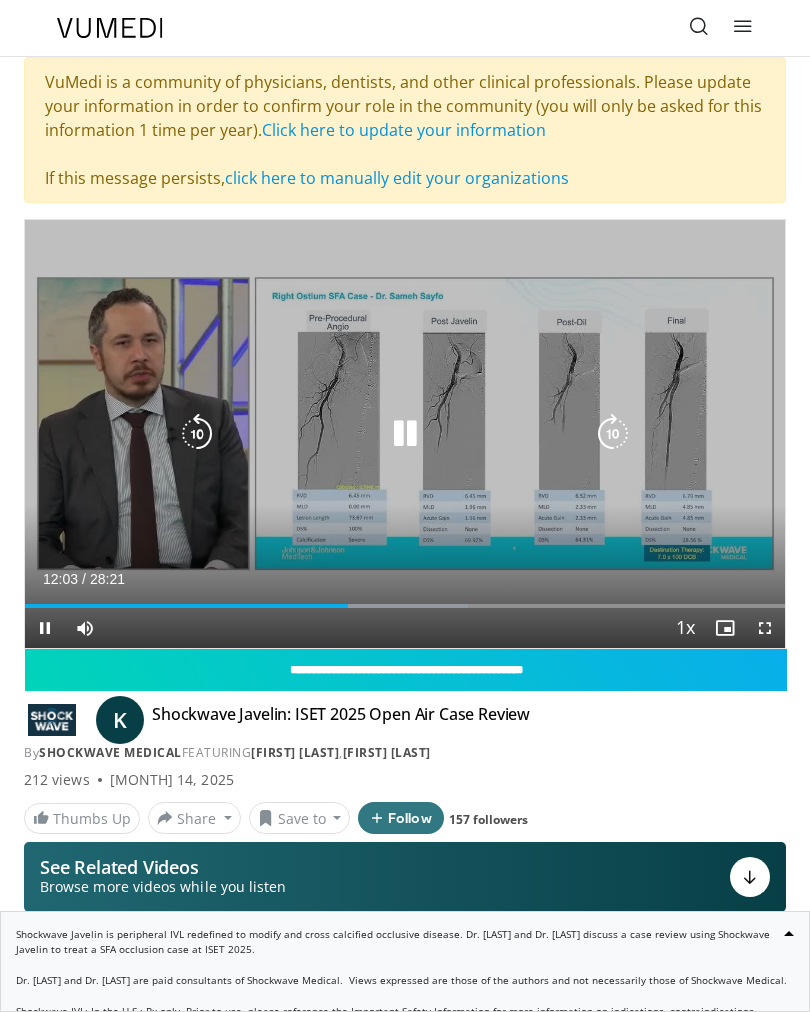 click on "Loaded :  58.24%" at bounding box center [405, 606] 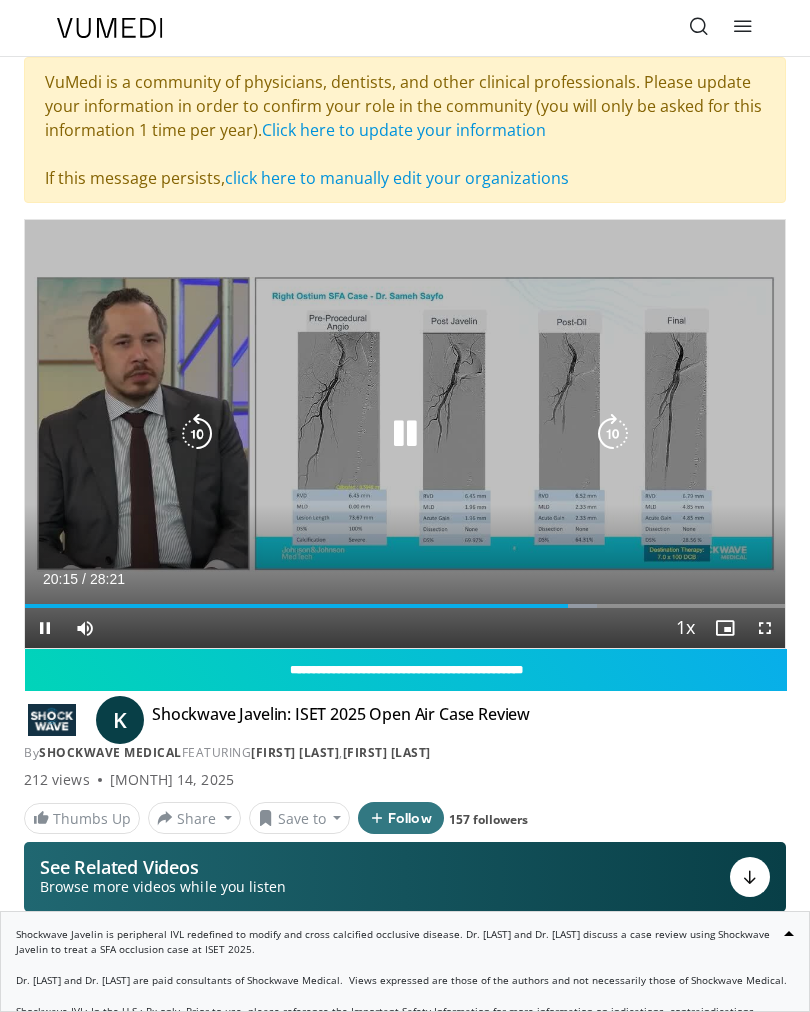 click on "Loaded :  75.29%" at bounding box center (311, 606) 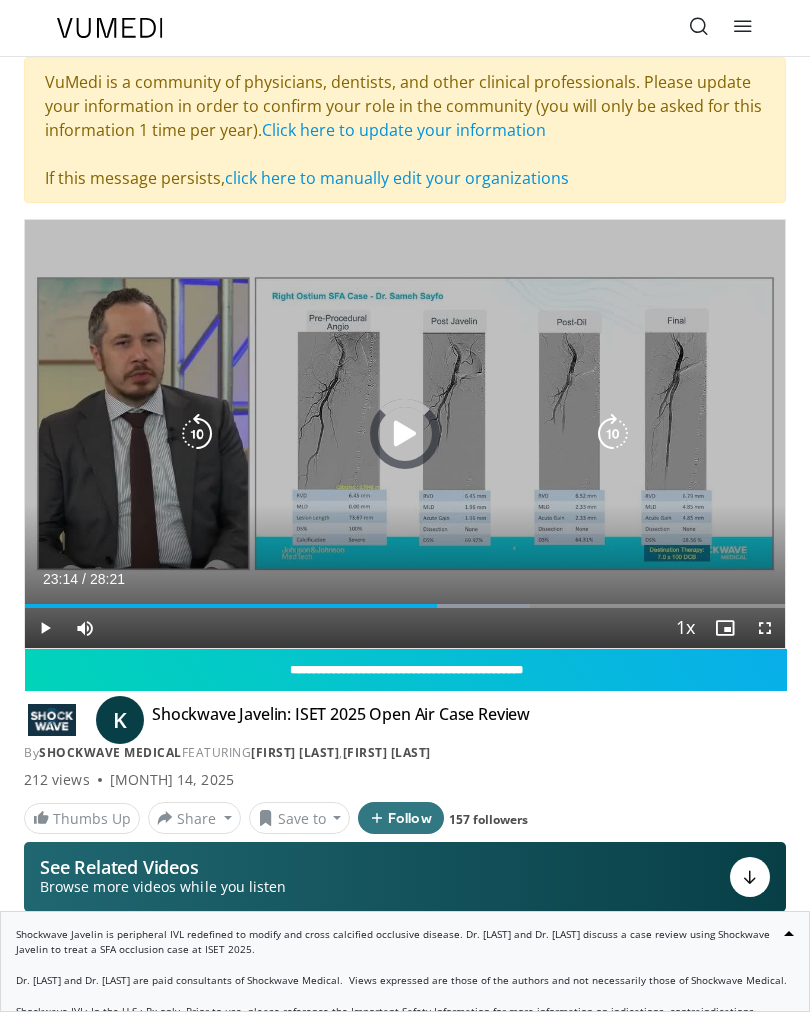 click on "Loaded :  66.47%" at bounding box center [405, 606] 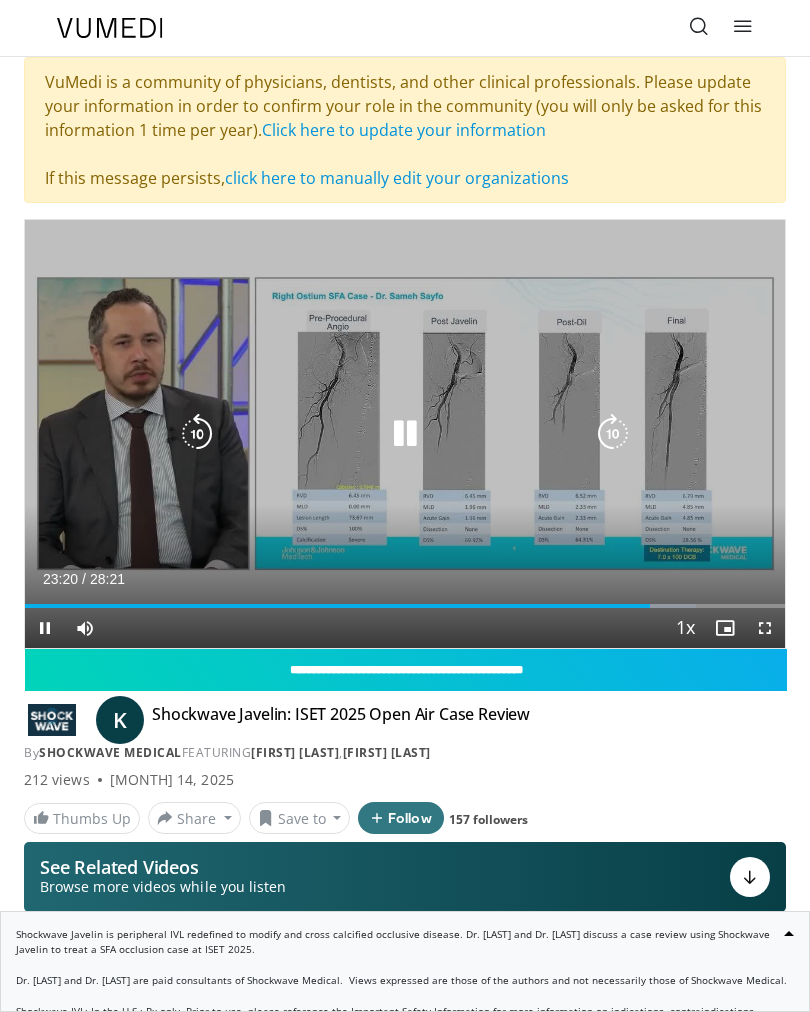 click at bounding box center [337, 606] 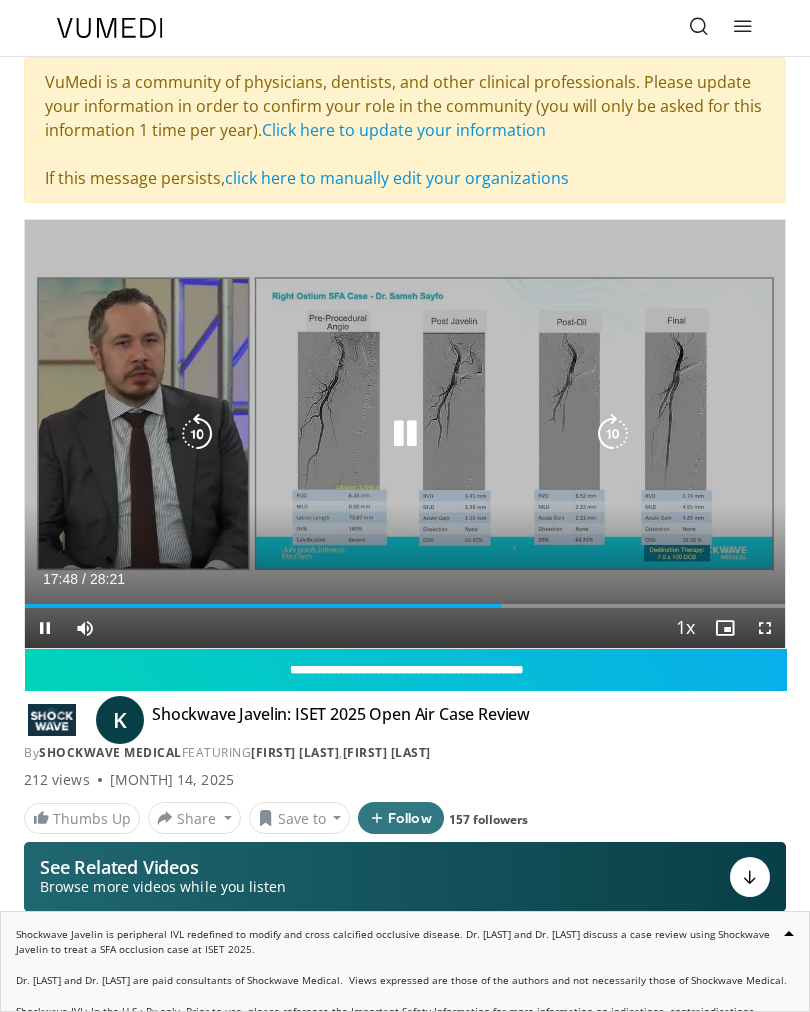 click at bounding box center (263, 606) 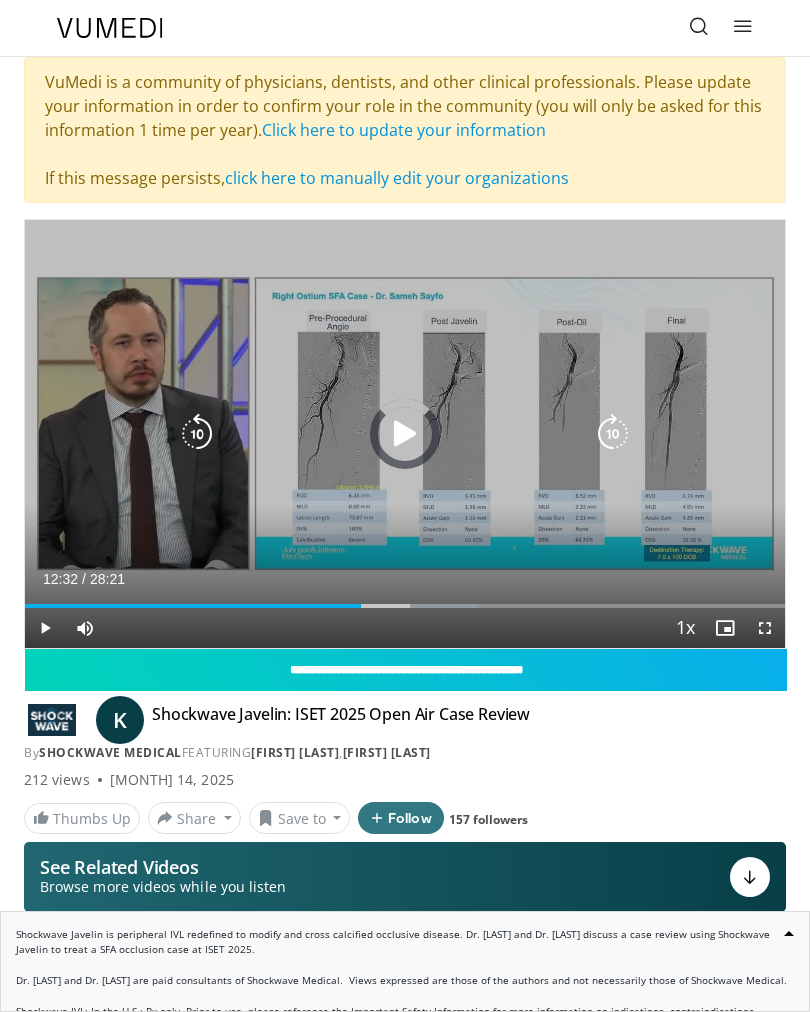 click on "Loaded :  59.41%" at bounding box center (251, 606) 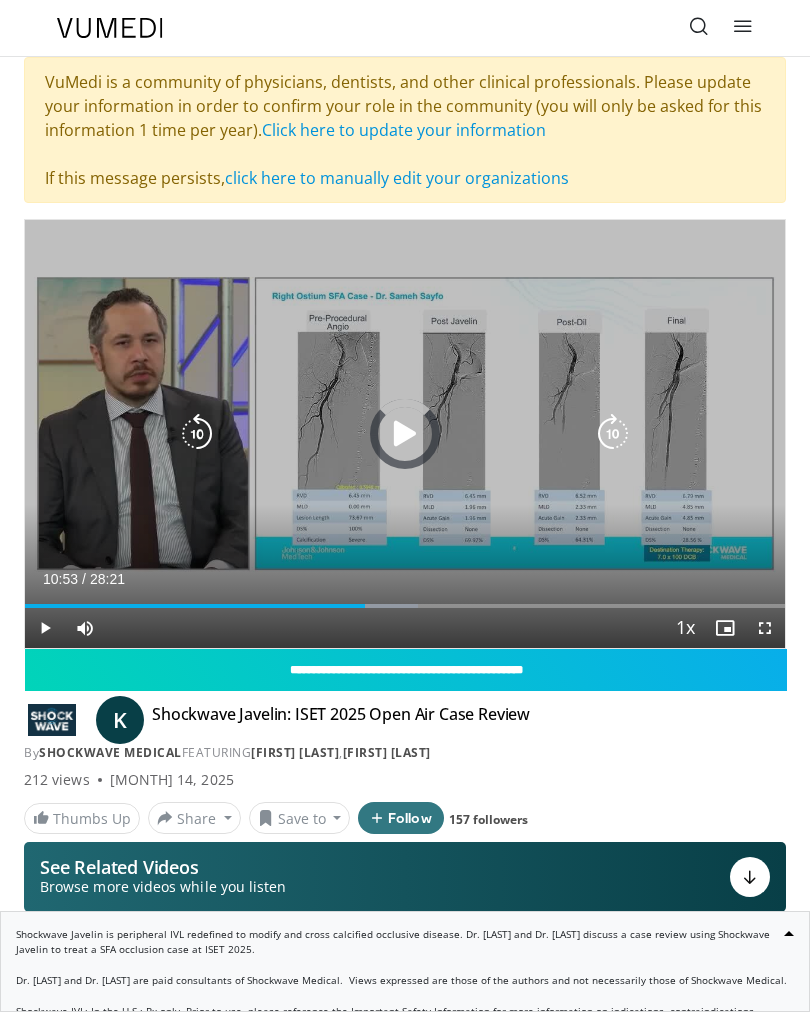 click at bounding box center (195, 606) 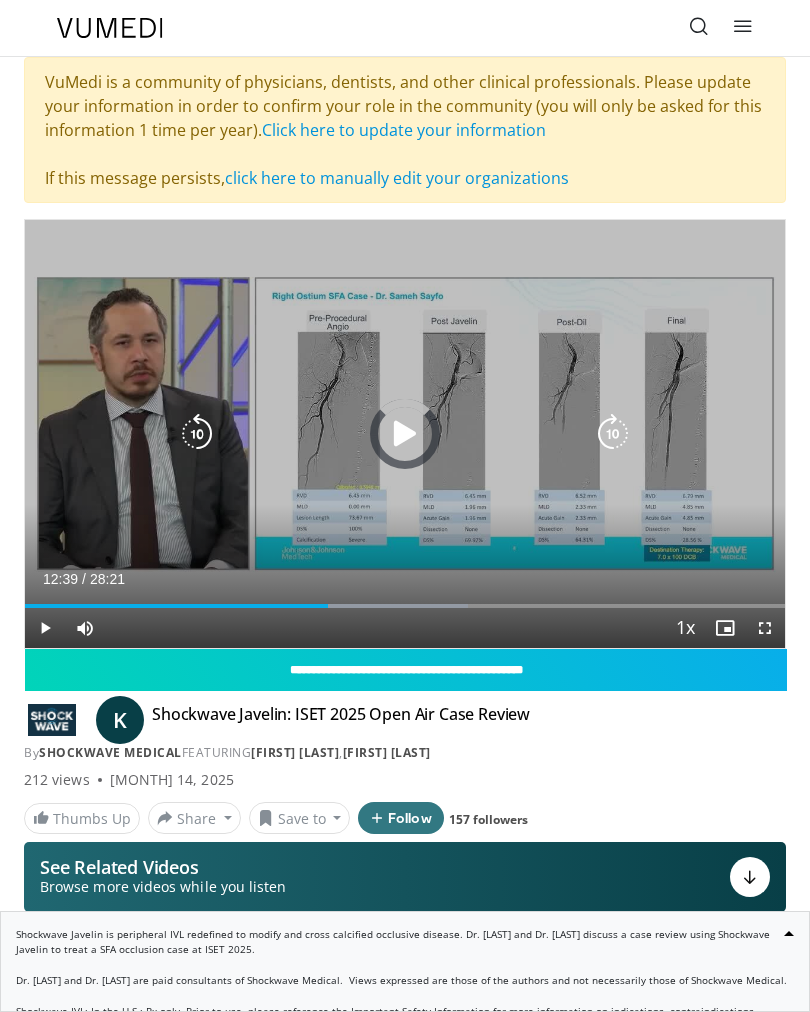 click on "Loaded :  58.23%" at bounding box center [405, 598] 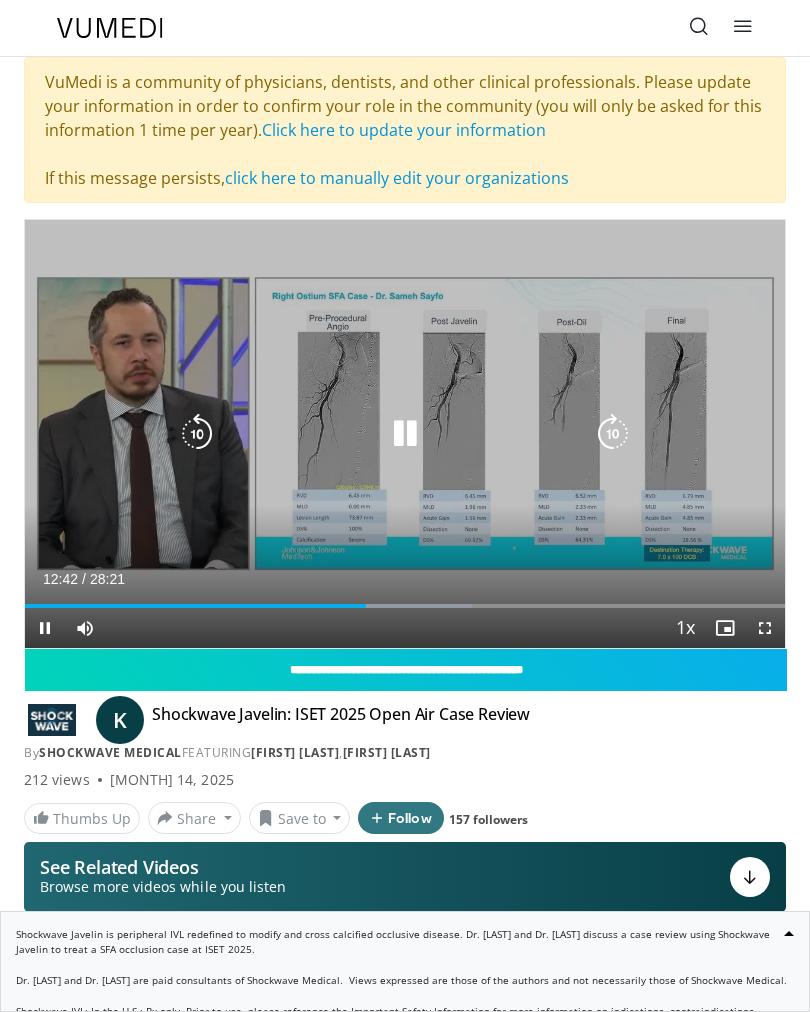 click at bounding box center [195, 606] 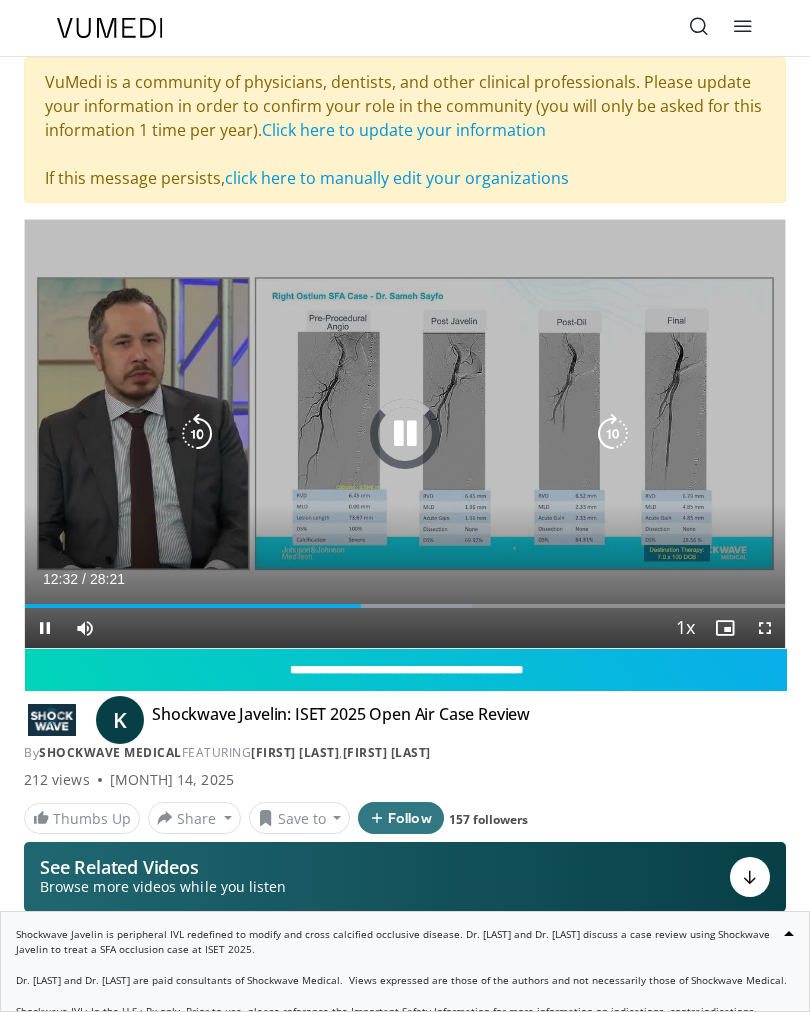 click at bounding box center (193, 606) 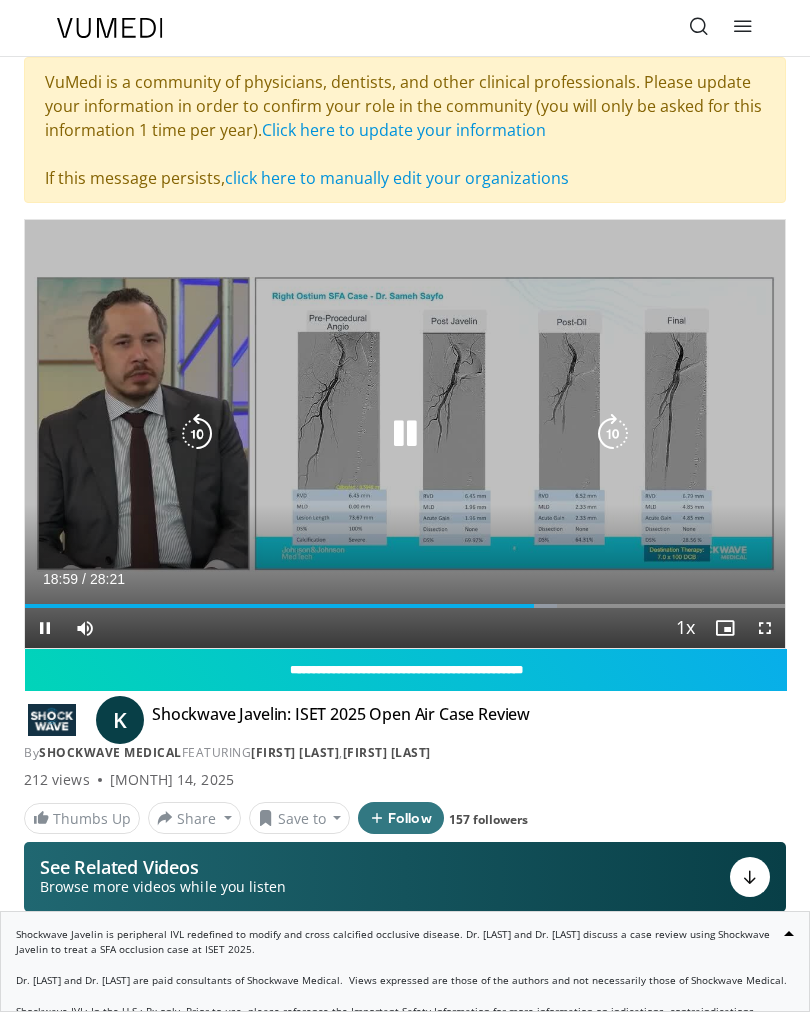 click on "Loaded :  70.00%" at bounding box center (405, 606) 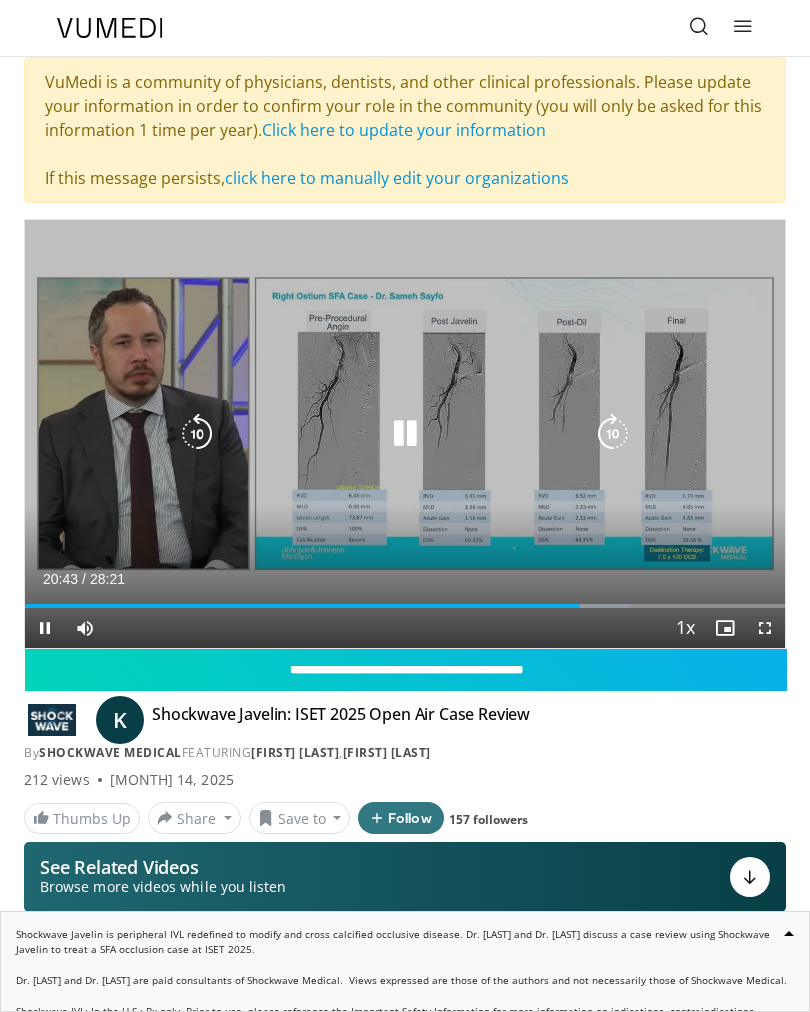 click at bounding box center [302, 606] 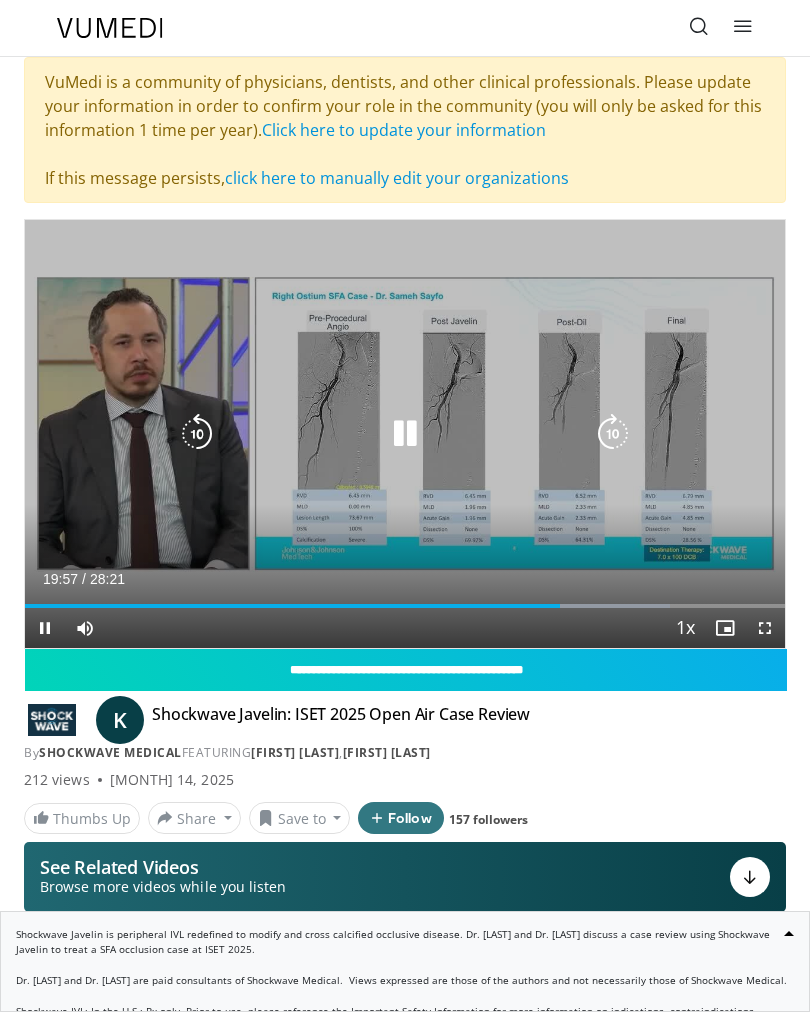 click at bounding box center (595, 606) 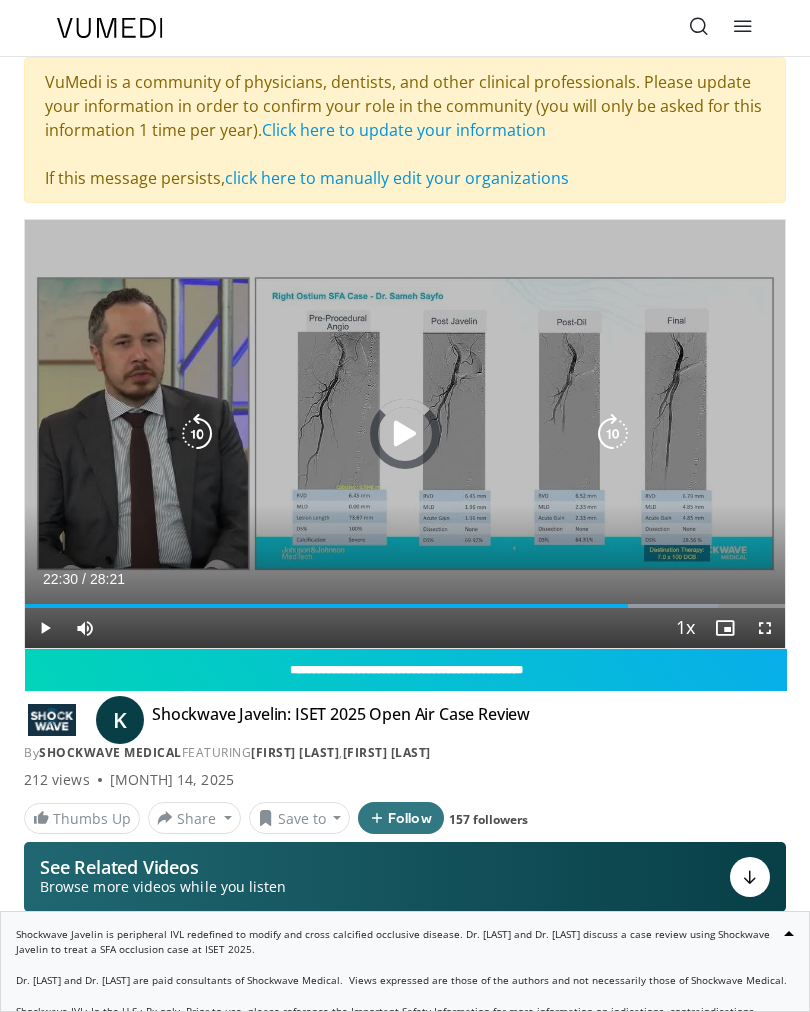 click at bounding box center (644, 606) 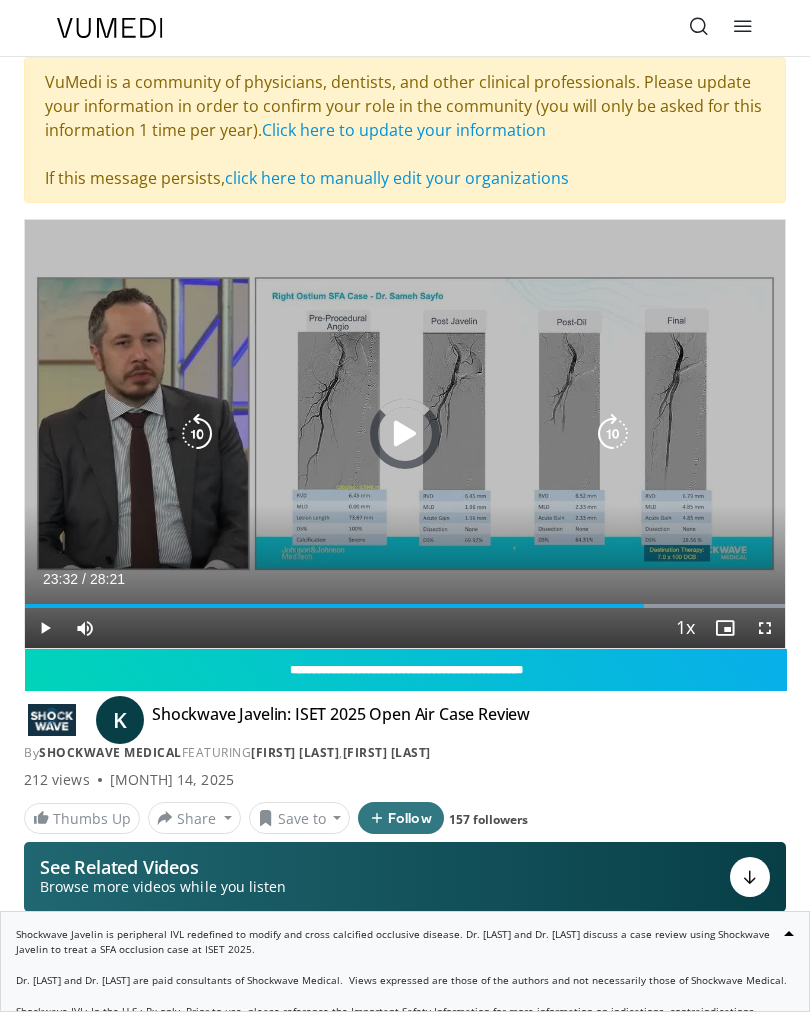 click at bounding box center [707, 606] 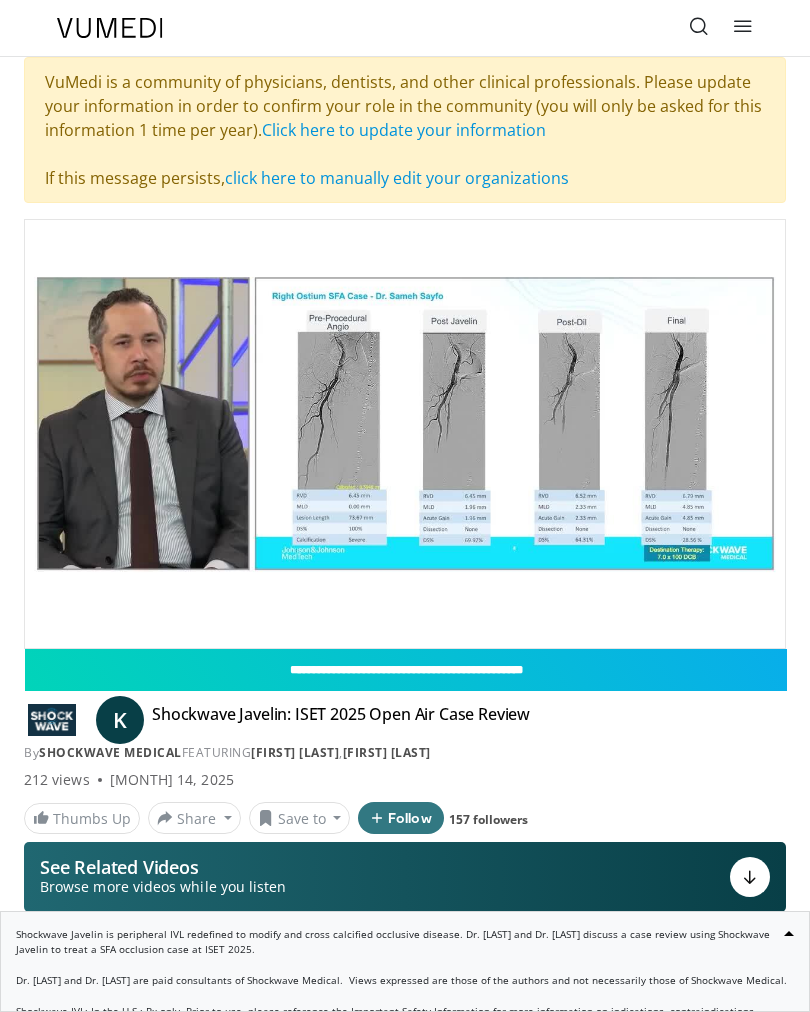 click at bounding box center (707, 646) 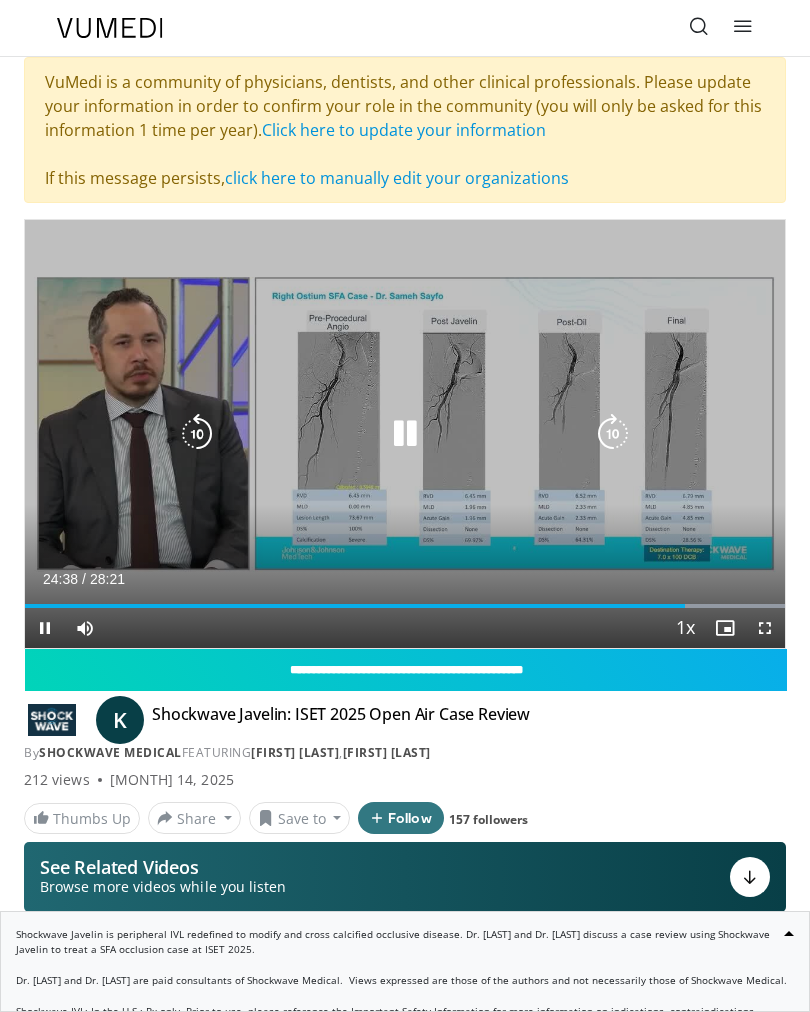 click at bounding box center (725, 628) 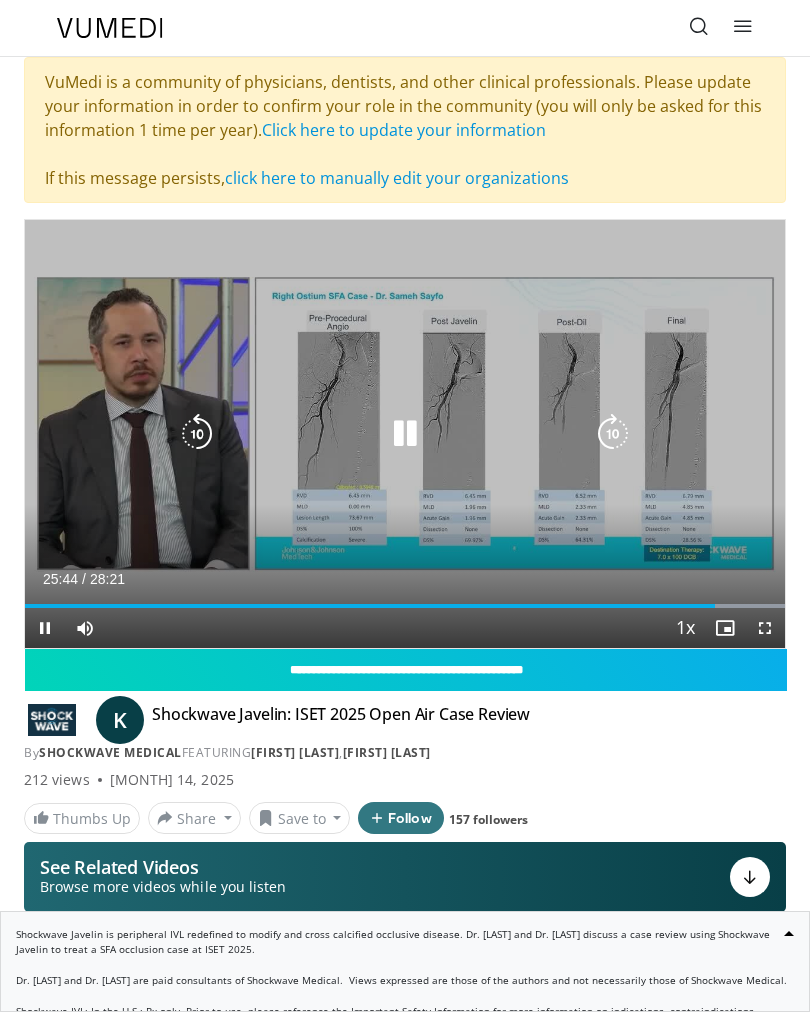 click at bounding box center (405, 434) 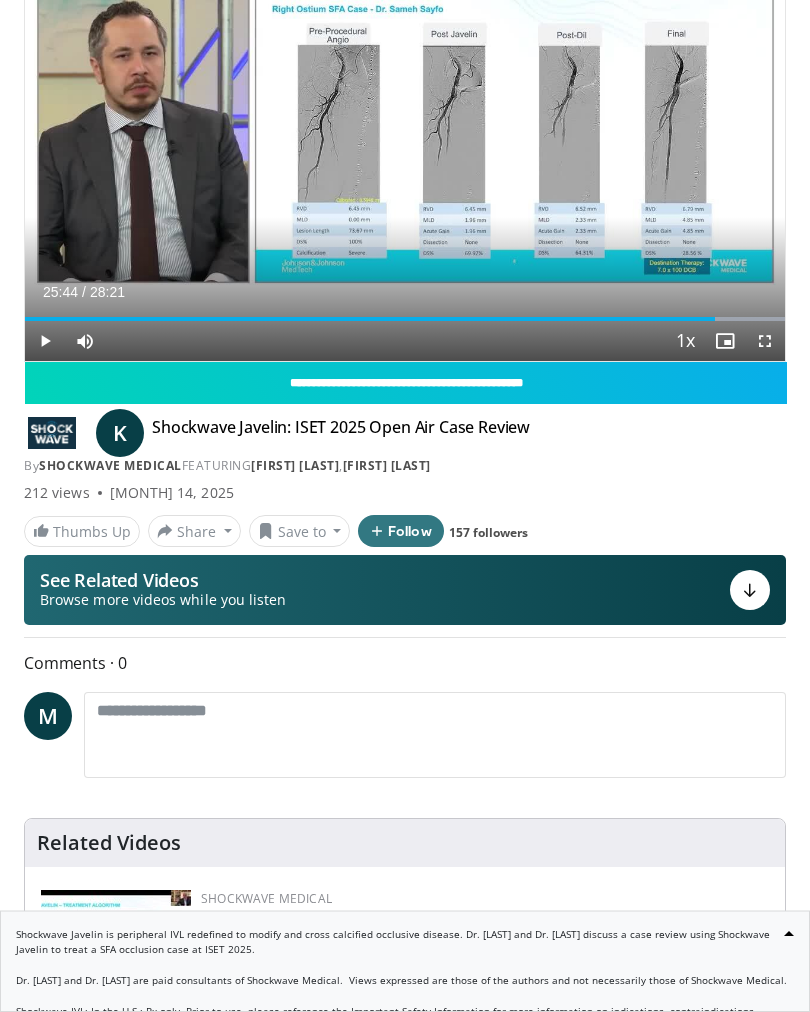 scroll, scrollTop: 0, scrollLeft: 0, axis: both 